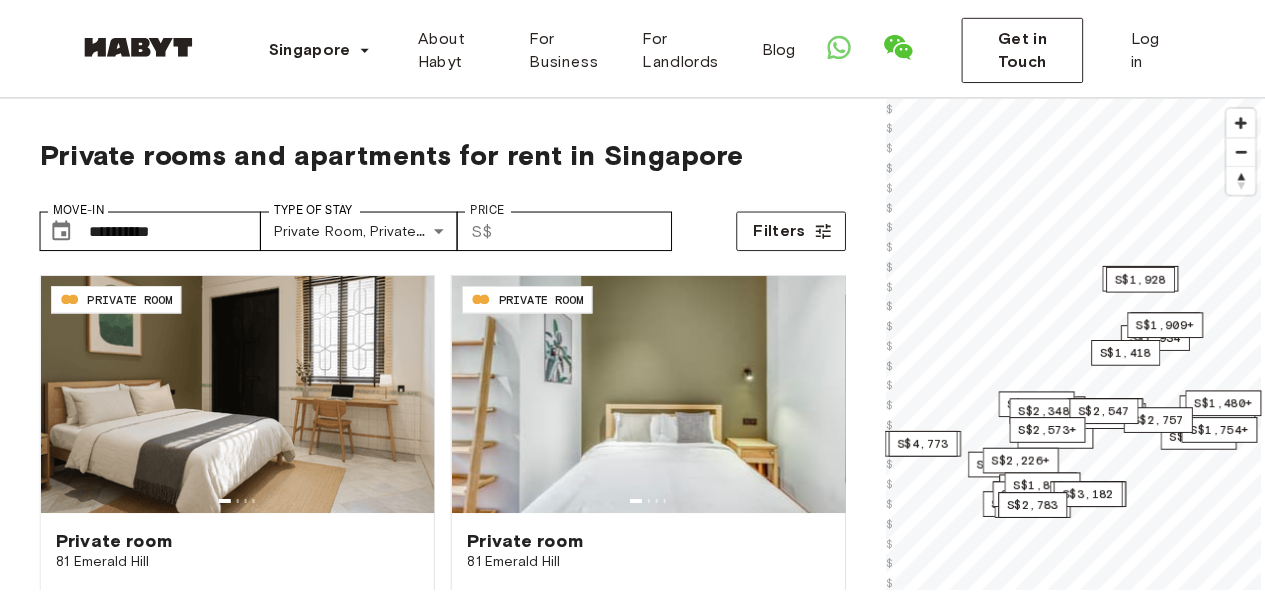 scroll, scrollTop: 0, scrollLeft: 0, axis: both 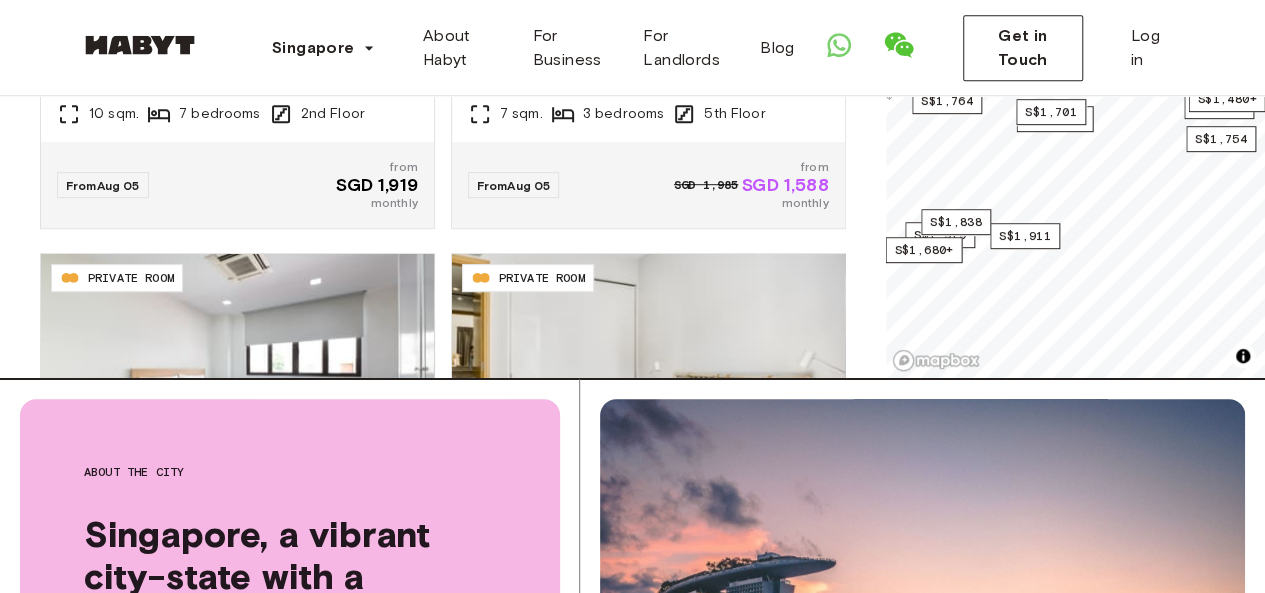 type on "****" 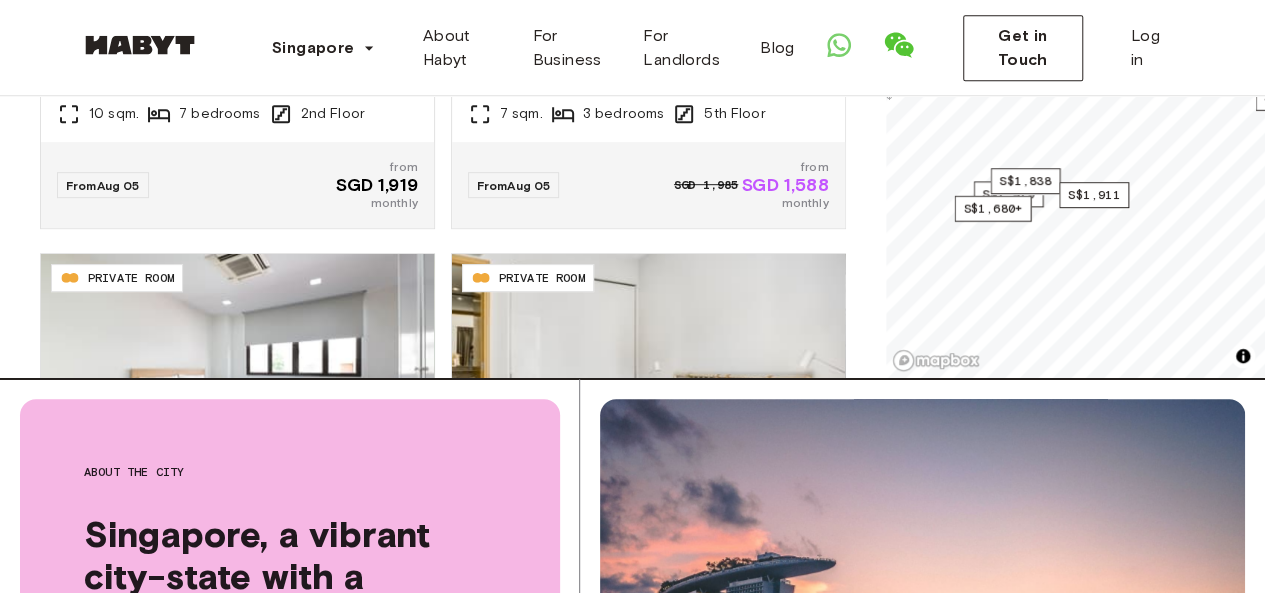 click on "**********" at bounding box center (632, 1846) 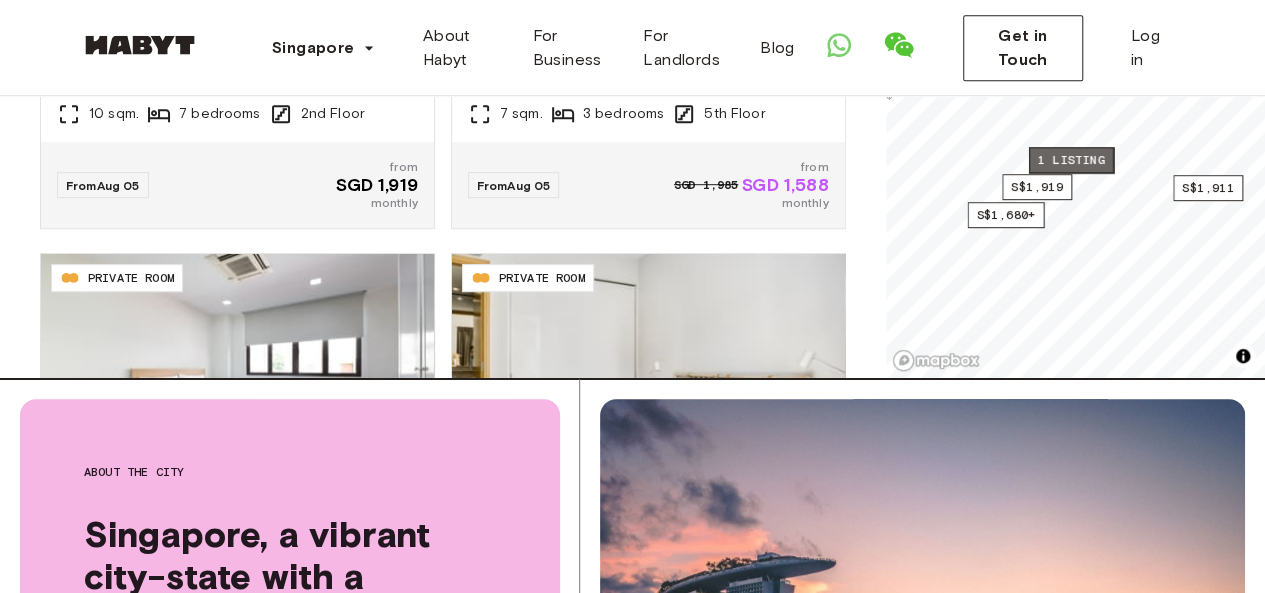 click on "1 listing" at bounding box center [1070, 160] 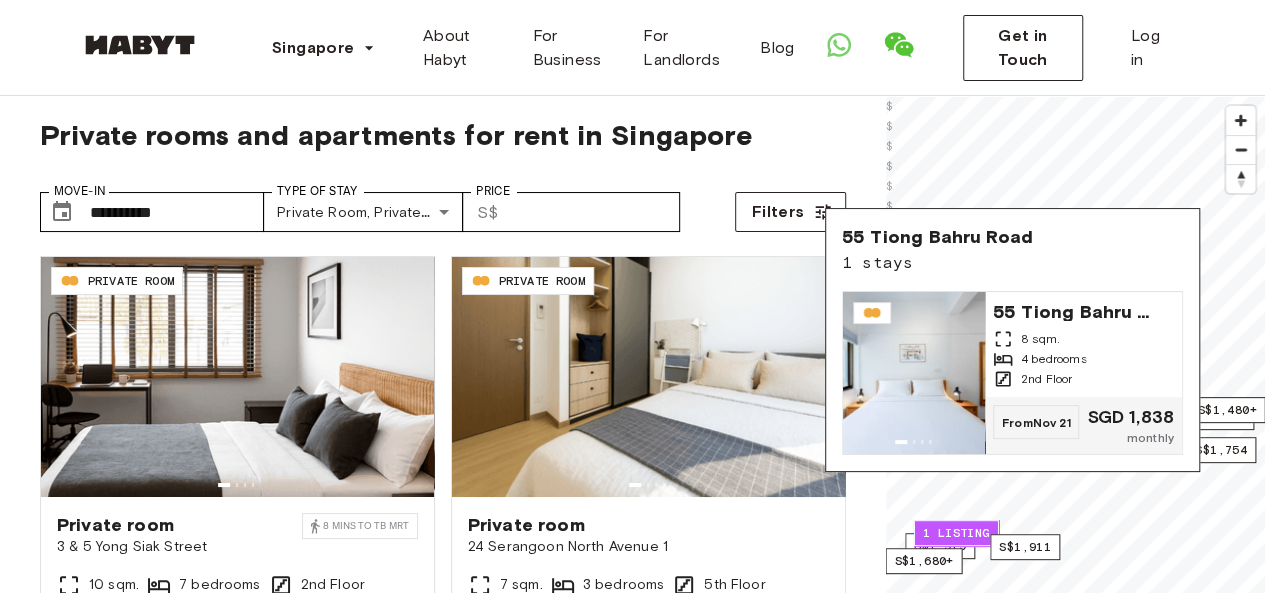 scroll, scrollTop: 0, scrollLeft: 0, axis: both 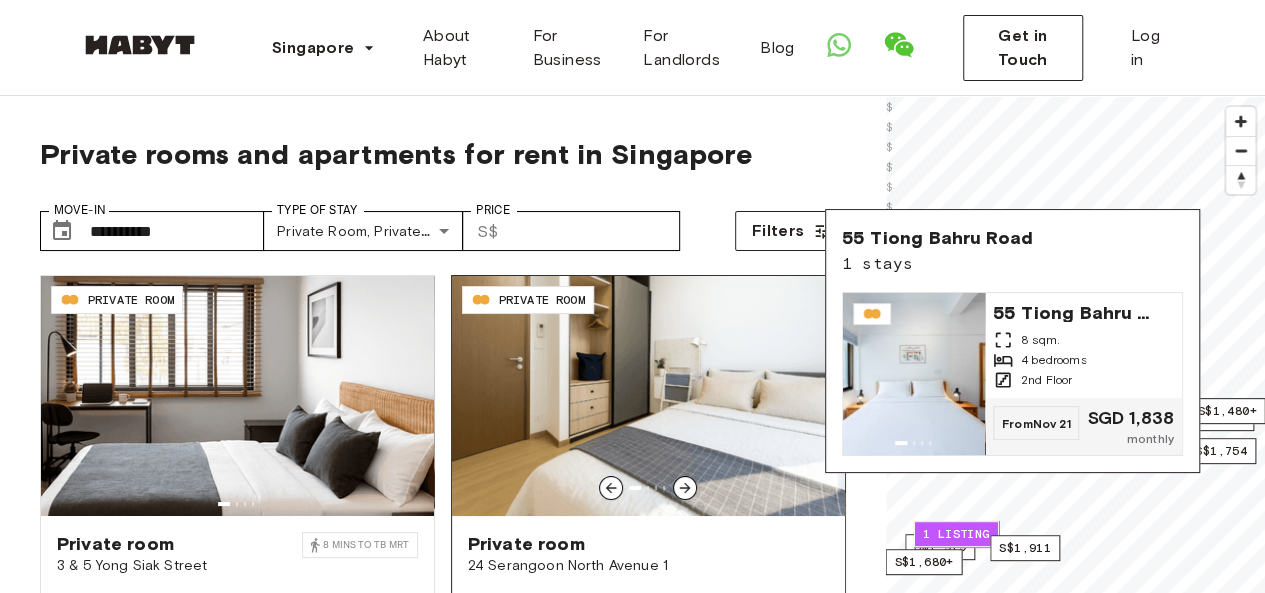 click on "PRIVATE ROOM" at bounding box center [542, 300] 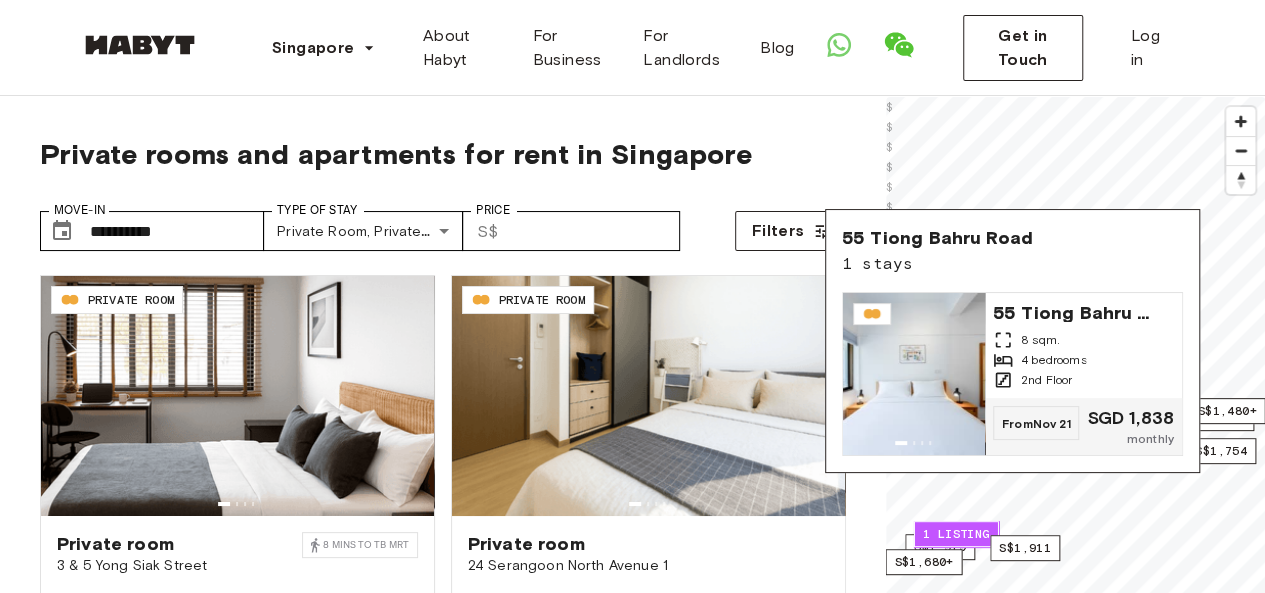 scroll, scrollTop: 25, scrollLeft: 0, axis: vertical 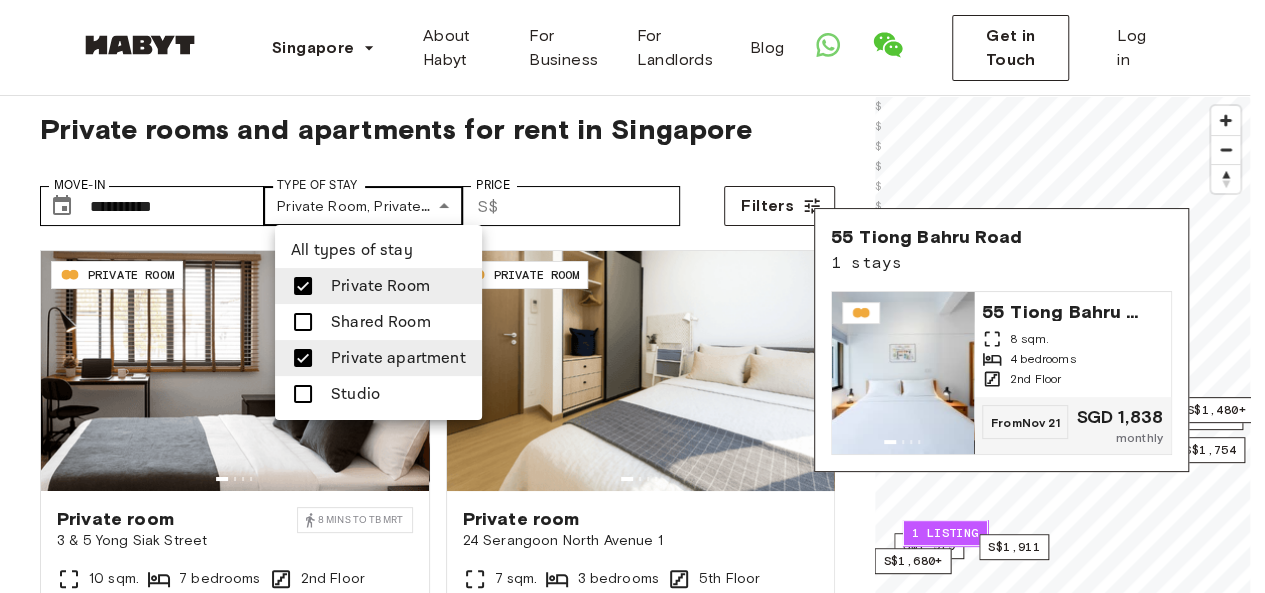 click on "**********" at bounding box center (632, 2323) 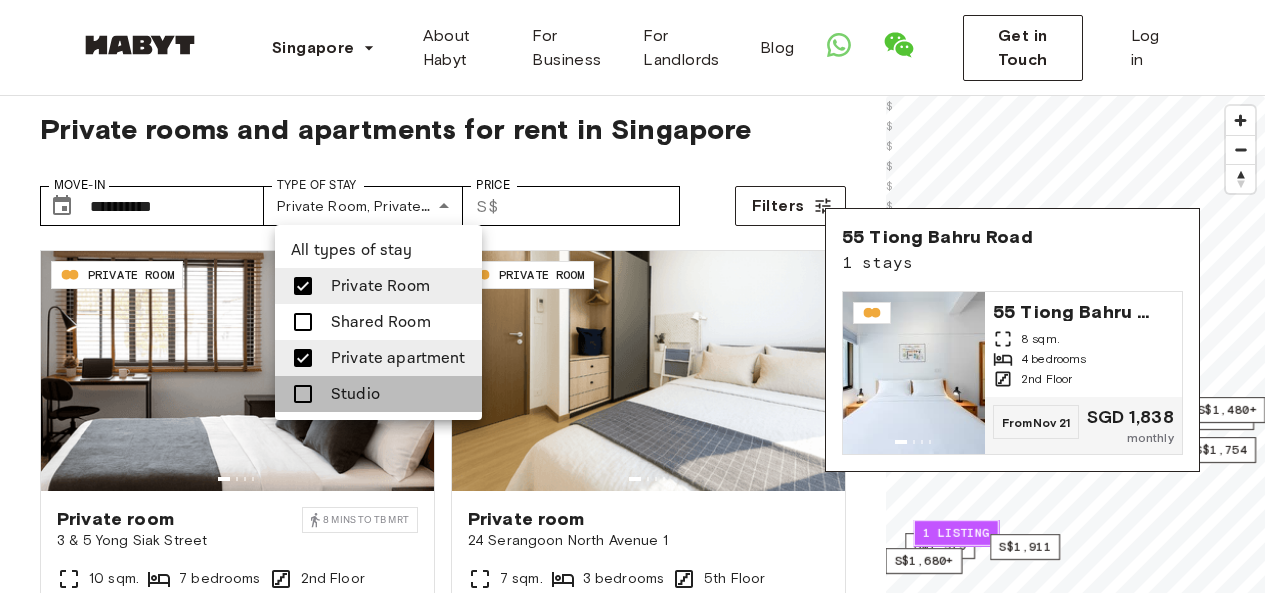 click on "Studio" at bounding box center (378, 394) 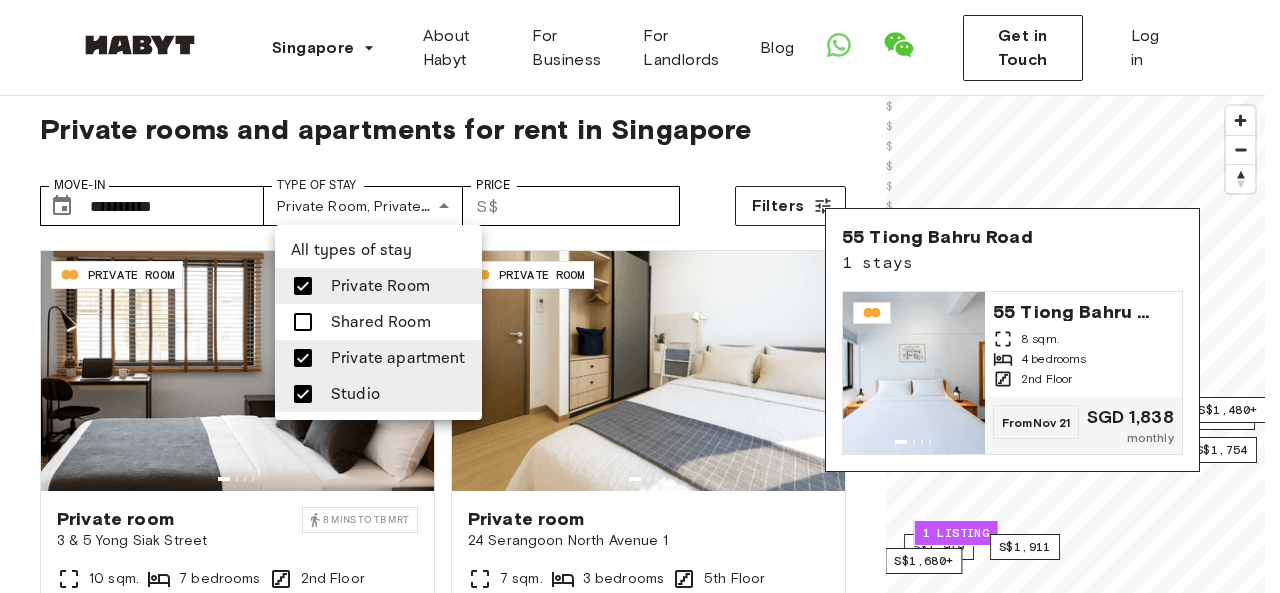 click at bounding box center [640, 296] 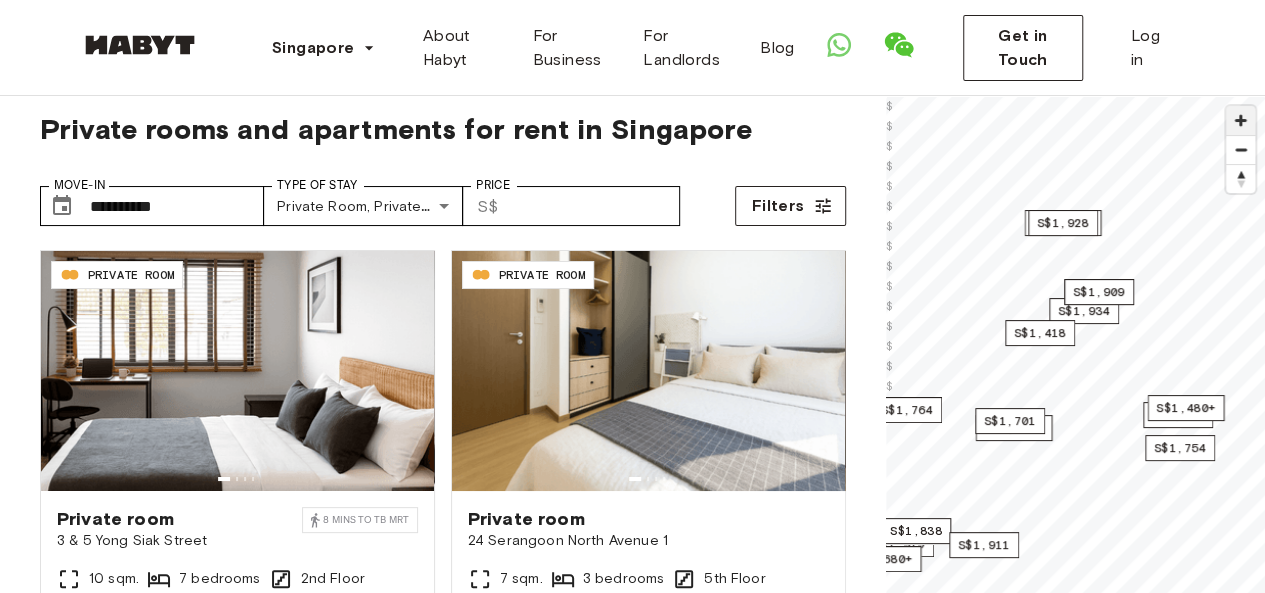 click at bounding box center (1240, 120) 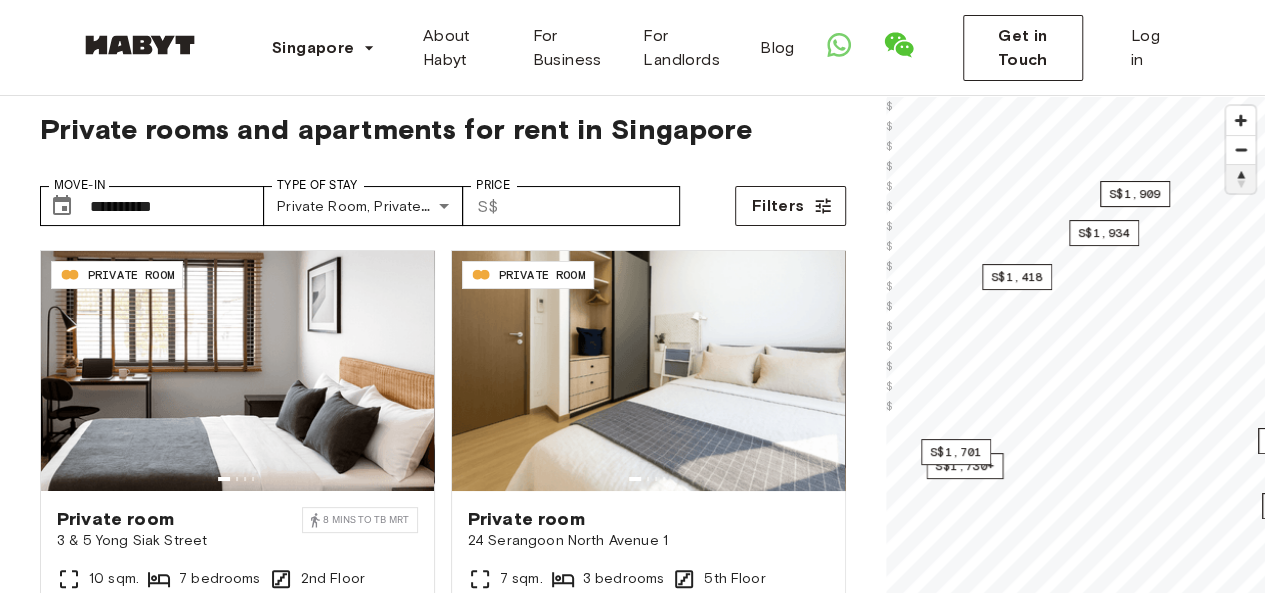 click on "S$1,919 S$1,588+ S$1,715 S$1,934 S$1,730+ S$1,754 S$1,480+ S$1,818 S$1,909 S$1,764 S$1,928 S$1,838 S$1,680+ S$1,418 S$1,701 S$1,911 © Mapbox   © OpenStreetMap   Improve this map $ $ $ $ $ $ $ $ $ $ $ $ $ $ $ $" at bounding box center (1076, 392) 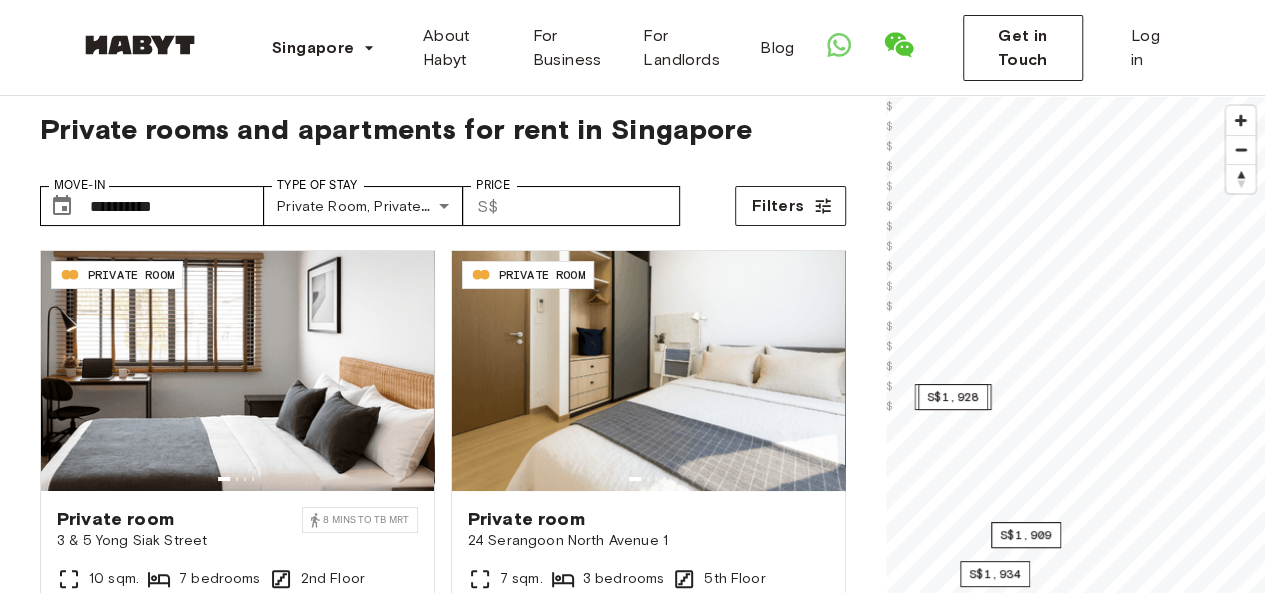 drag, startPoint x: 1252, startPoint y: 123, endPoint x: 1155, endPoint y: 632, distance: 518.1602 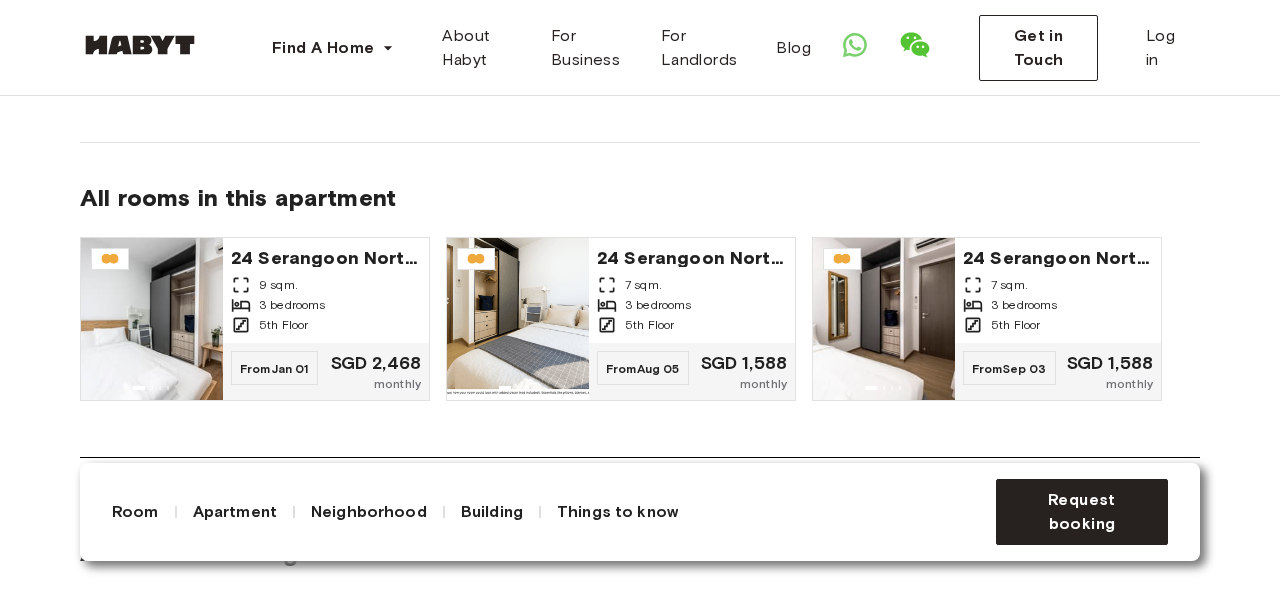 scroll, scrollTop: 1711, scrollLeft: 0, axis: vertical 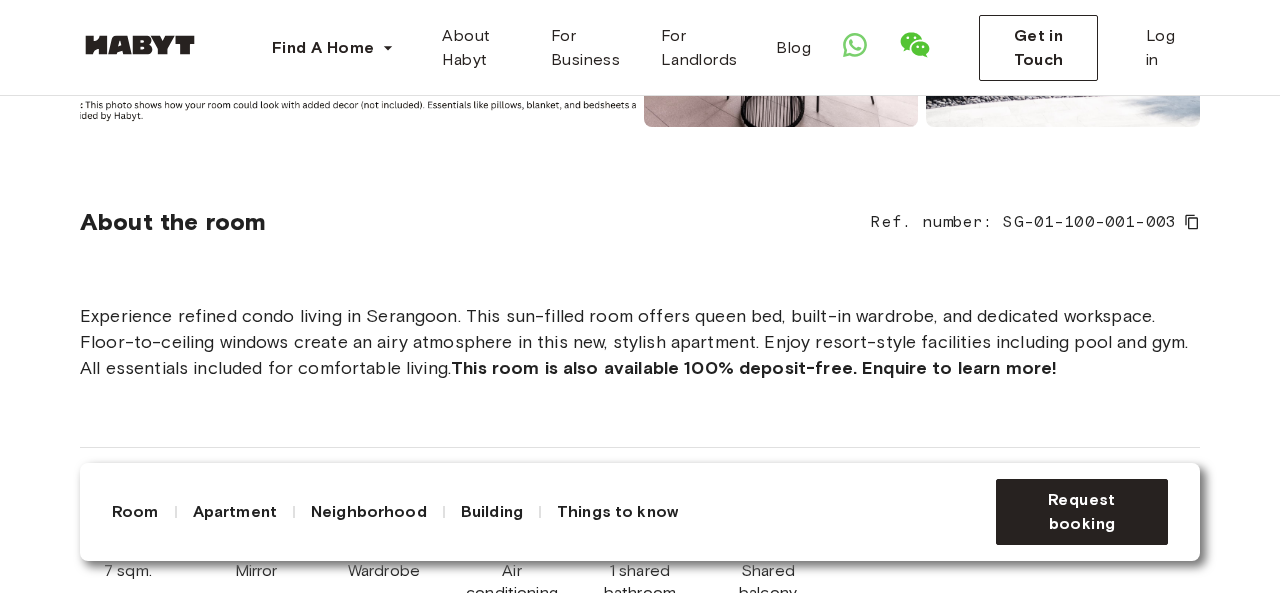 click on "About the room Ref. number: SG-[NUMBER]-[NUMBER]-[NUMBER]-[NUMBER] Experience refined condo living in Serangoon. This sun-filled room offers queen bed, built-in wardrobe, and dedicated workspace. Floor-to-ceiling windows create an airy atmosphere in this new, stylish apartment. Enjoy resort-style facilities including pool and gym. All essentials included for comfortable living. This room is also available [NUMBER]% deposit-free. Enquire to learn more! [NUMBER] sqm. Mirror Wardrobe Air conditioning [NUMBER] shared bathroom Shared balcony" at bounding box center (640, 402) 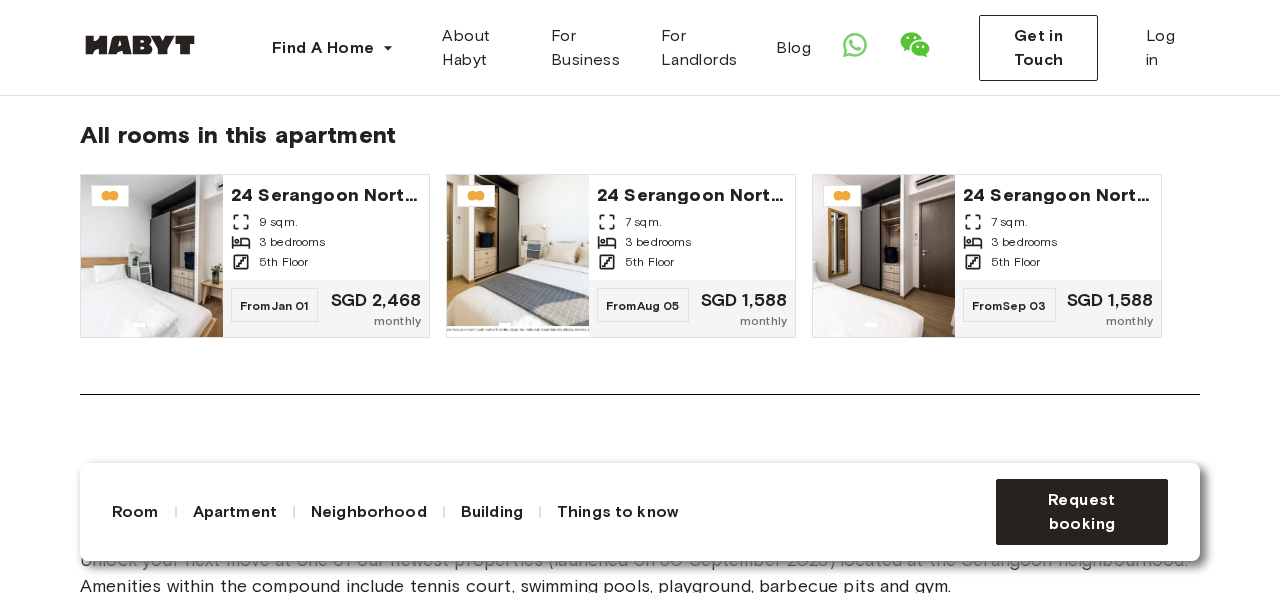 scroll, scrollTop: 1775, scrollLeft: 0, axis: vertical 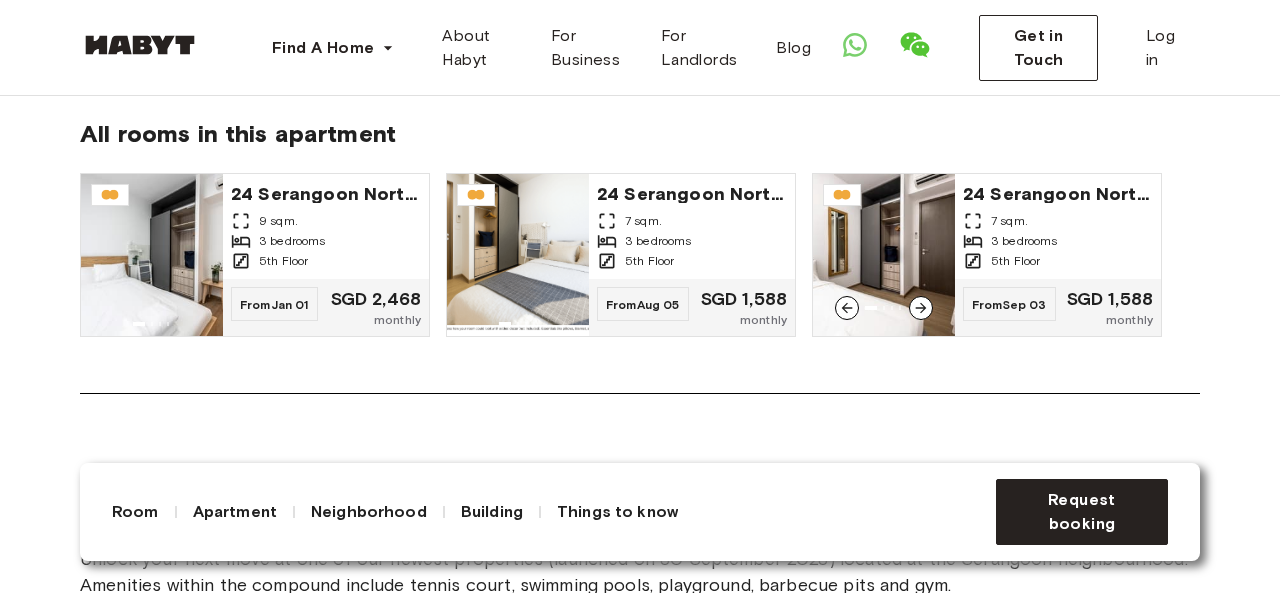click on "About the apartment The elegant 3-bedroom apartment presents modern aesthetics with practical comfort. Highlights include sun-drenched living spaces, panoramic balcony views, and a sleek fully-equipped kitchen. The development offers resort-inspired facilities: expansive pool, professional gym with aqua features, BBQ areas, karaoke lounge, and versatile function room. Urban luxury at its finest. 850 sqft 5th Floor 3 bedrooms Kitchen utensils Fully-equipped kitchen Washer and dryer Dining room Shared community space All rooms in this apartment 24 Serangoon North Avenue 1 9 sqm. 3 bedrooms 5th Floor From  Jan 01 SGD 2,468 monthly 24 Serangoon North Avenue 1 7 sqm. 3 bedrooms 5th Floor From  Aug 05 SGD 1,588 monthly 24 Serangoon North Avenue 1 7 sqm. 3 bedrooms 5th Floor From  Sep 03 SGD 1,588 monthly" at bounding box center [640, -22] 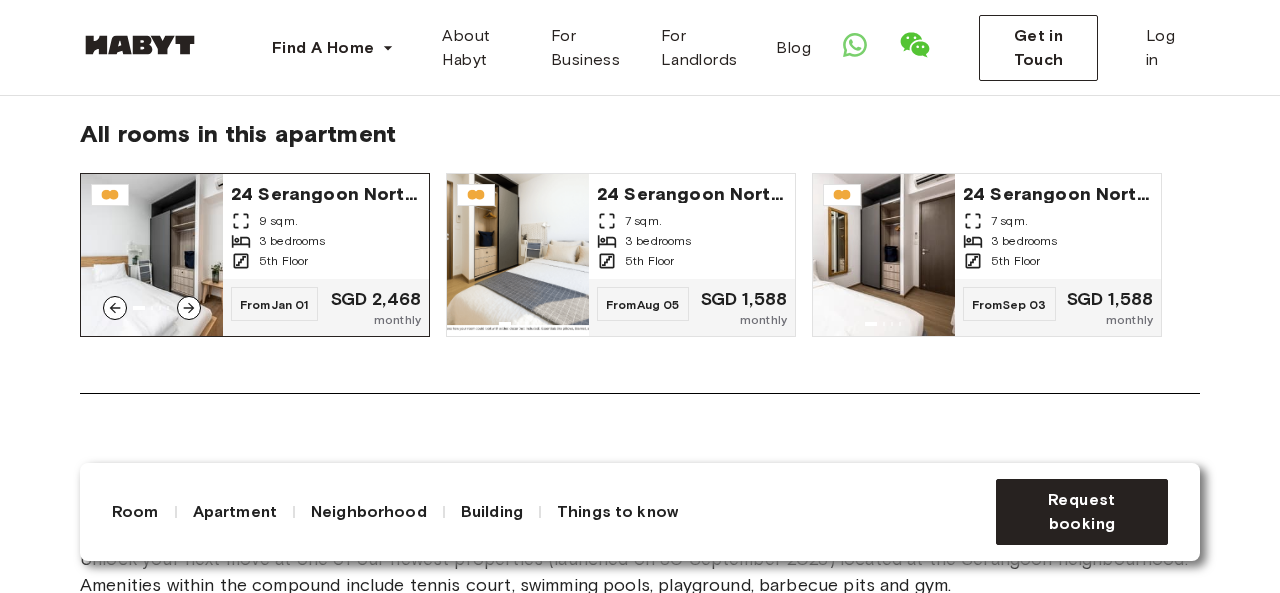 click at bounding box center [152, 255] 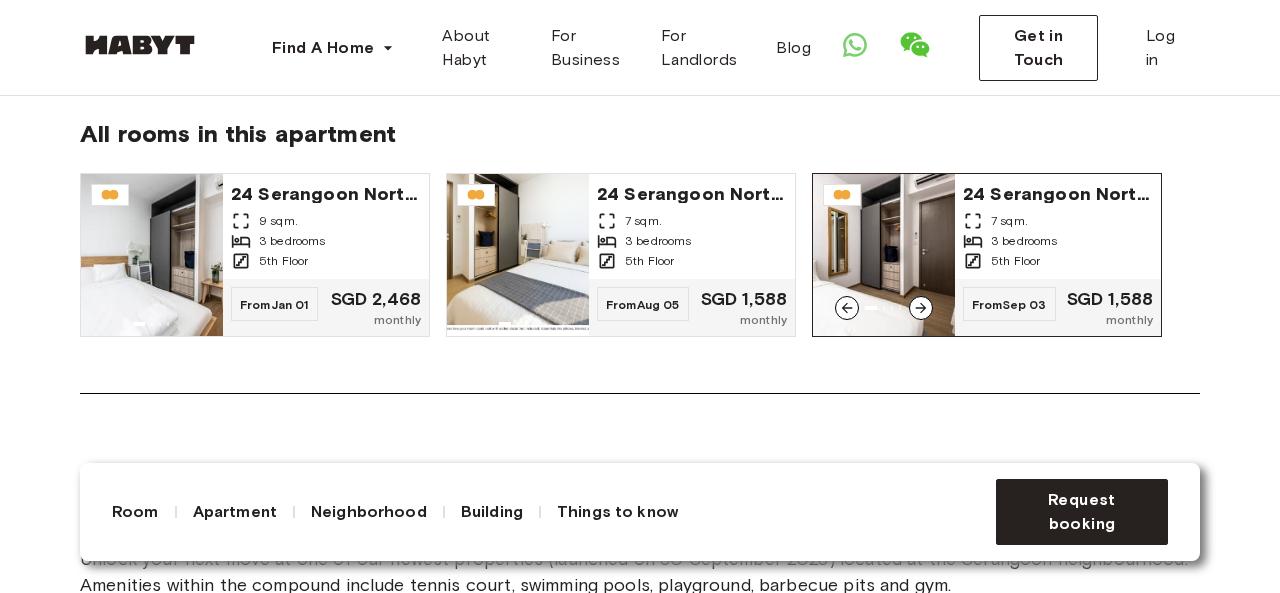 click on "5th Floor" at bounding box center [1015, 261] 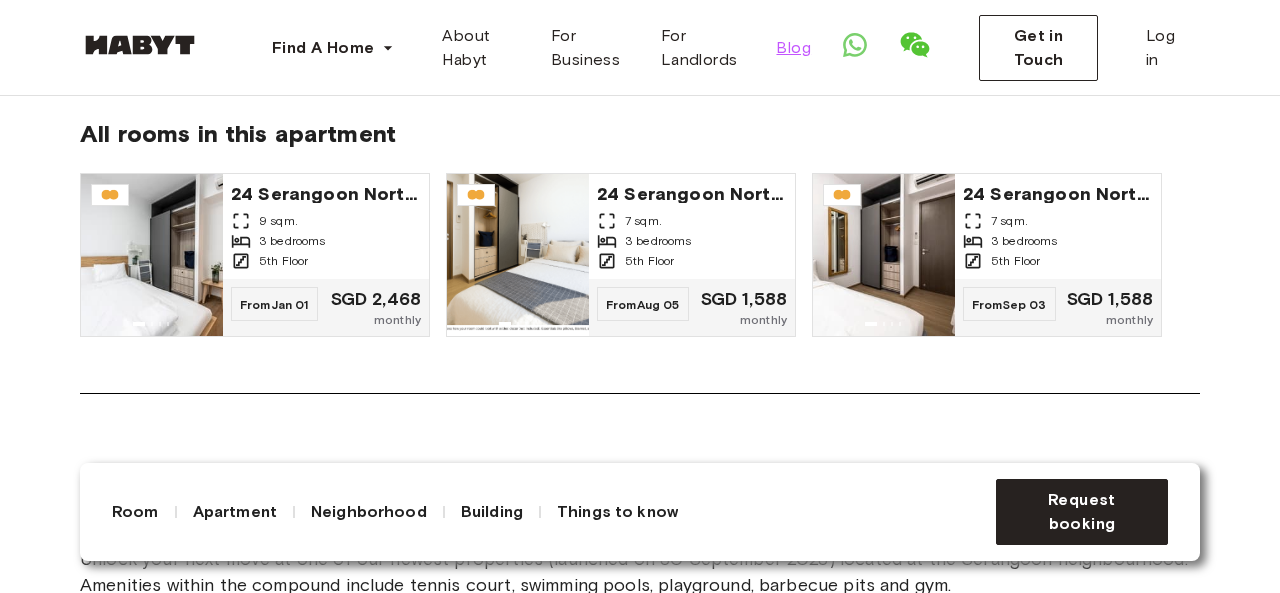 click on "Blog" at bounding box center [793, 48] 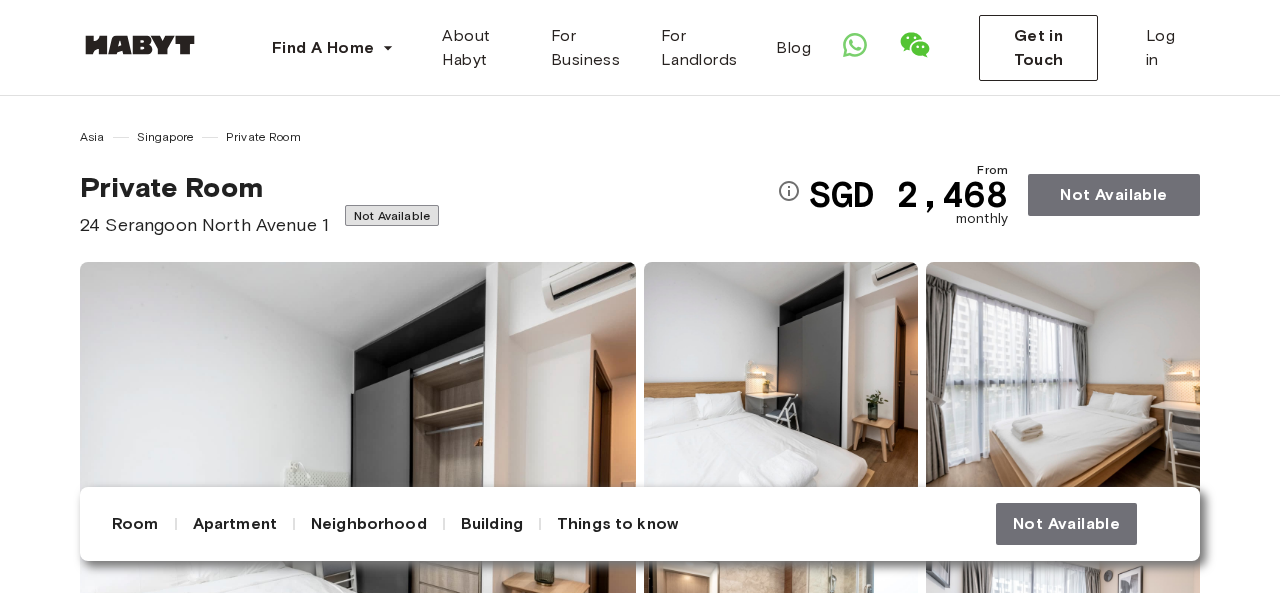 scroll, scrollTop: 240, scrollLeft: 0, axis: vertical 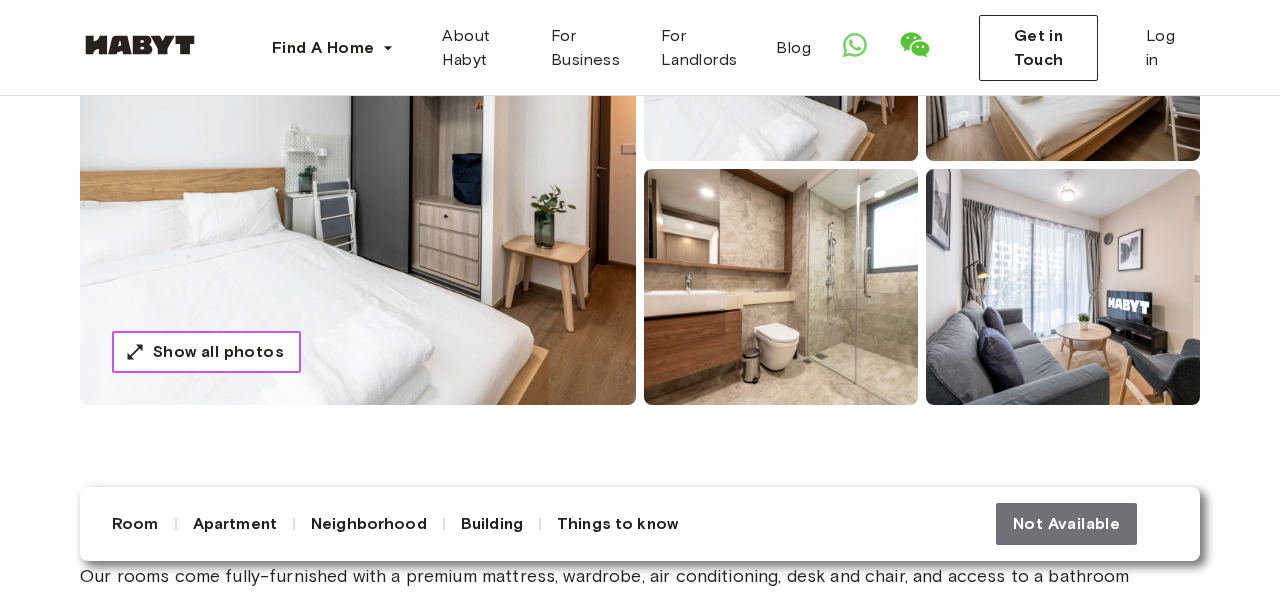 click on "Show all photos" at bounding box center [218, 352] 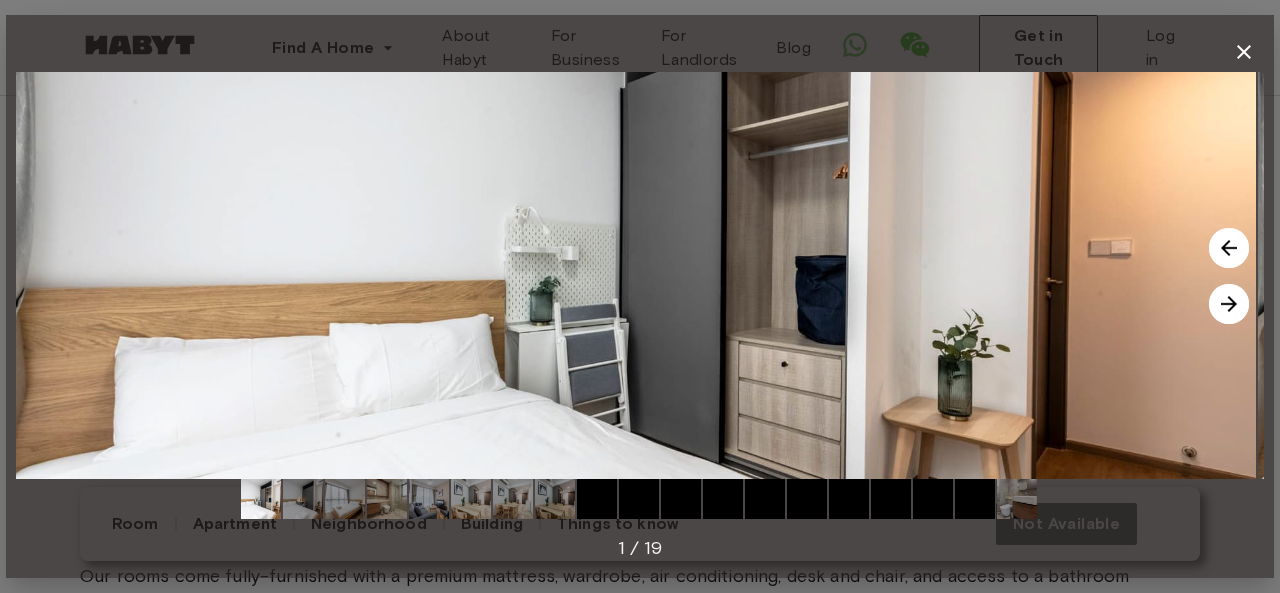drag, startPoint x: 1218, startPoint y: 317, endPoint x: 1062, endPoint y: 241, distance: 173.52809 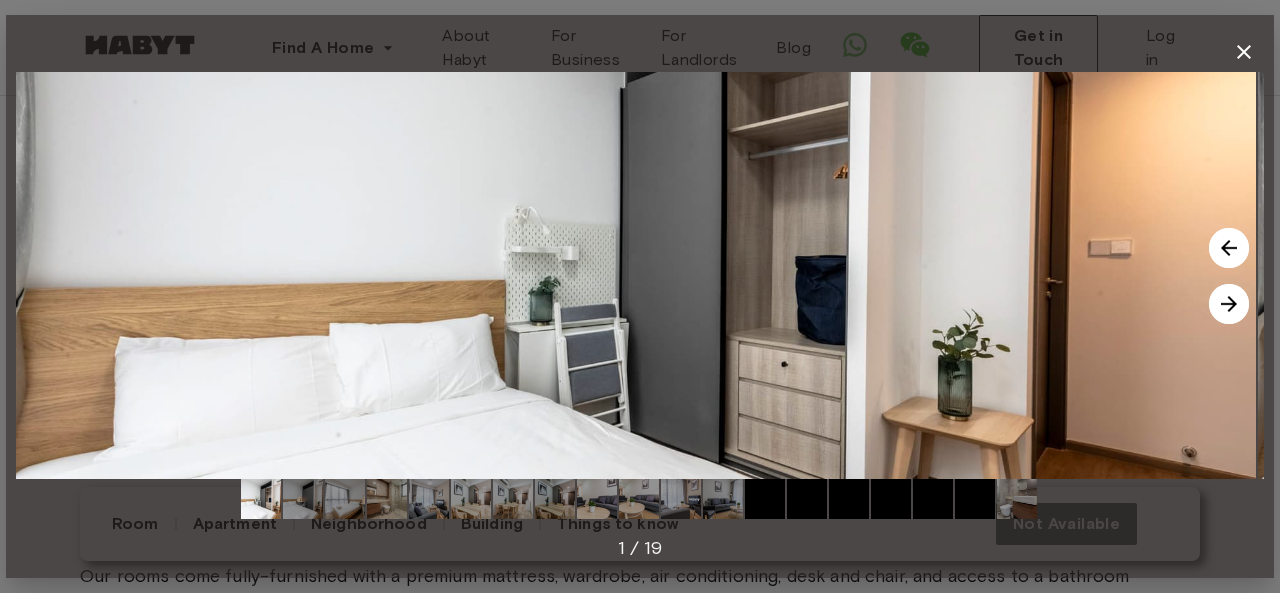 click at bounding box center (632, 275) 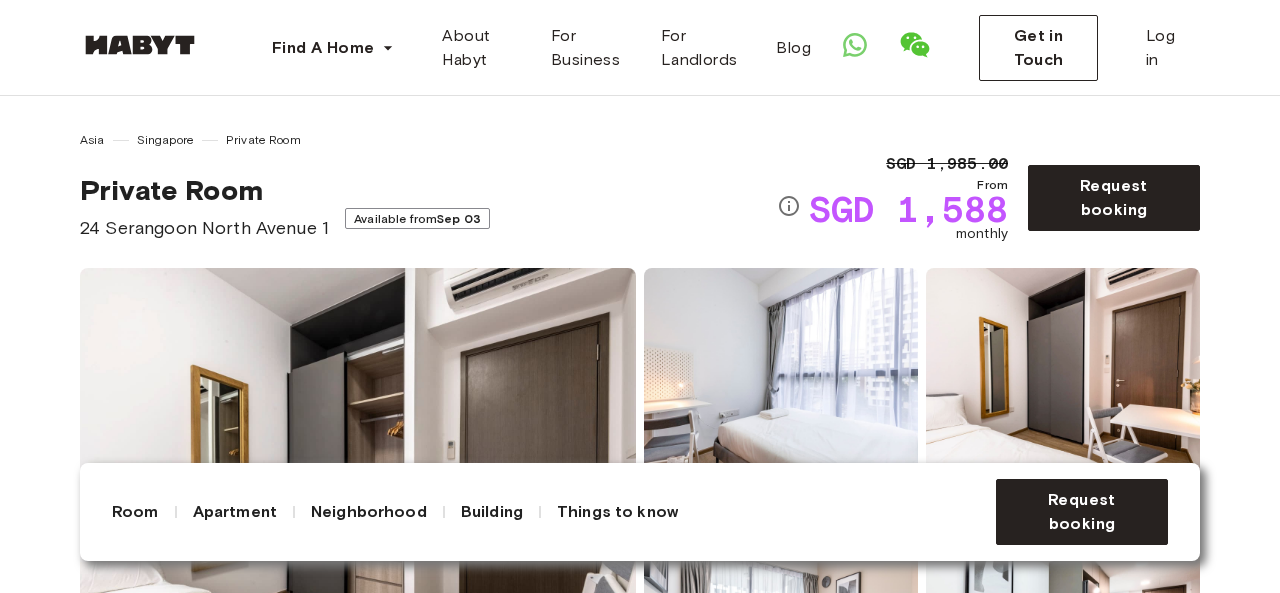 scroll, scrollTop: 541, scrollLeft: 0, axis: vertical 